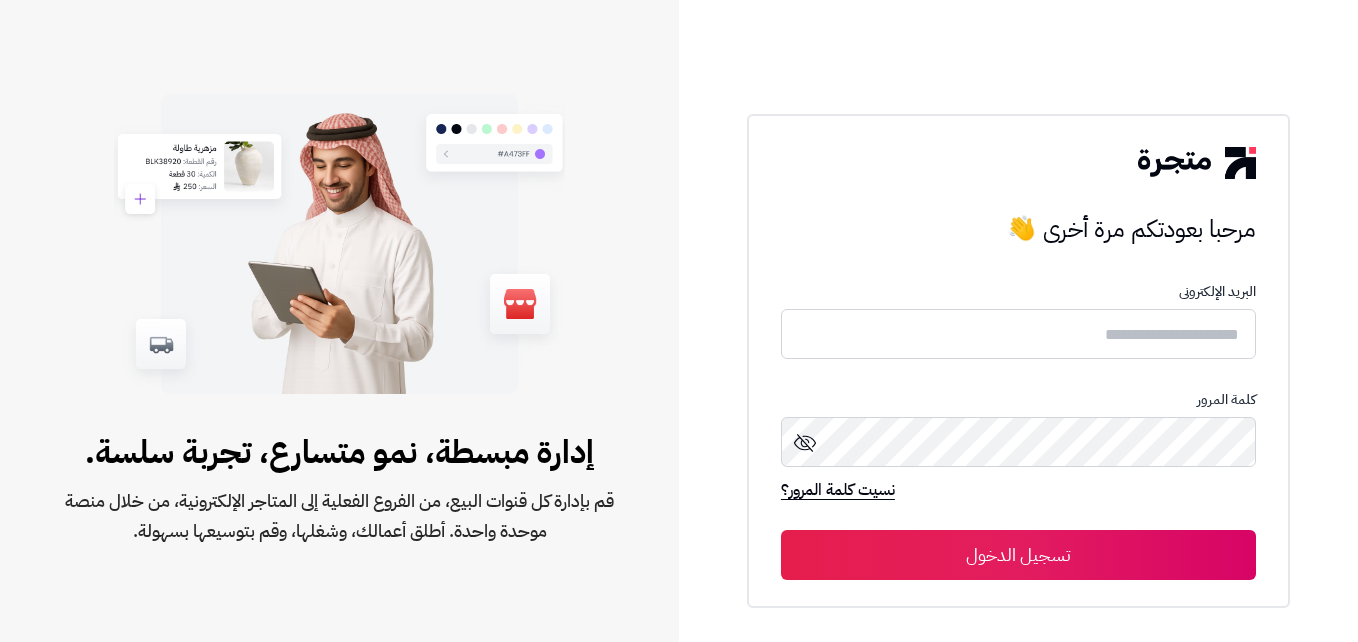 scroll, scrollTop: 0, scrollLeft: 0, axis: both 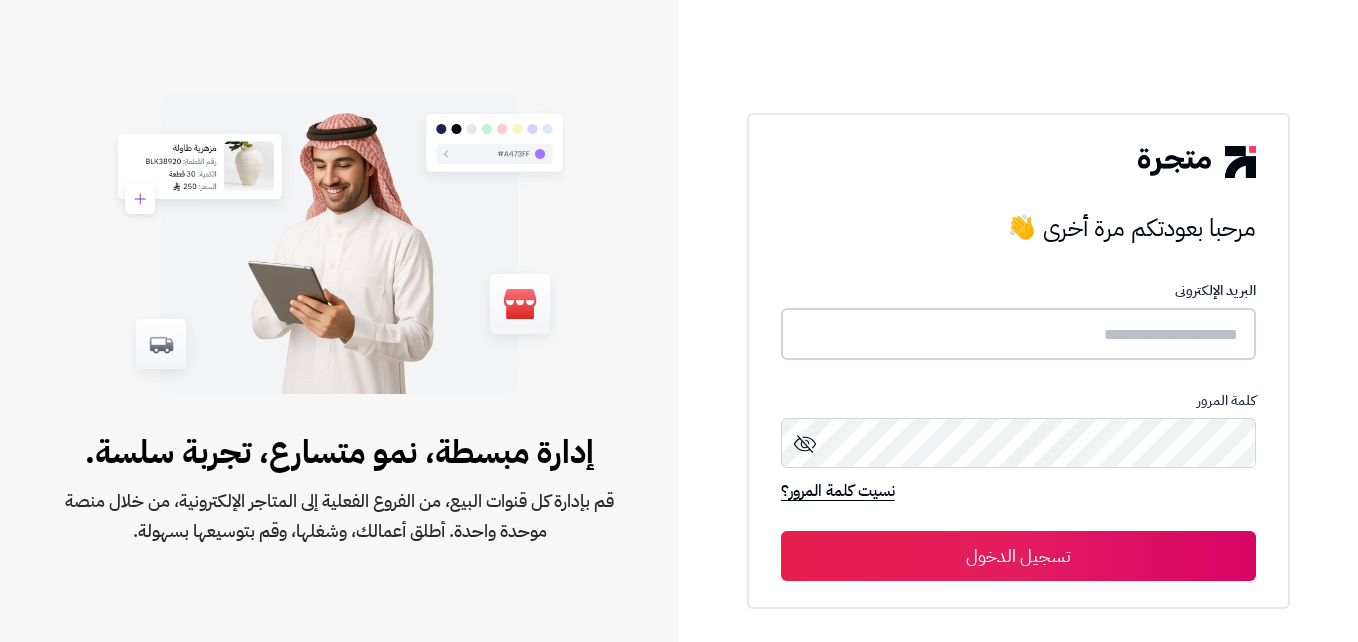 click at bounding box center (1018, 334) 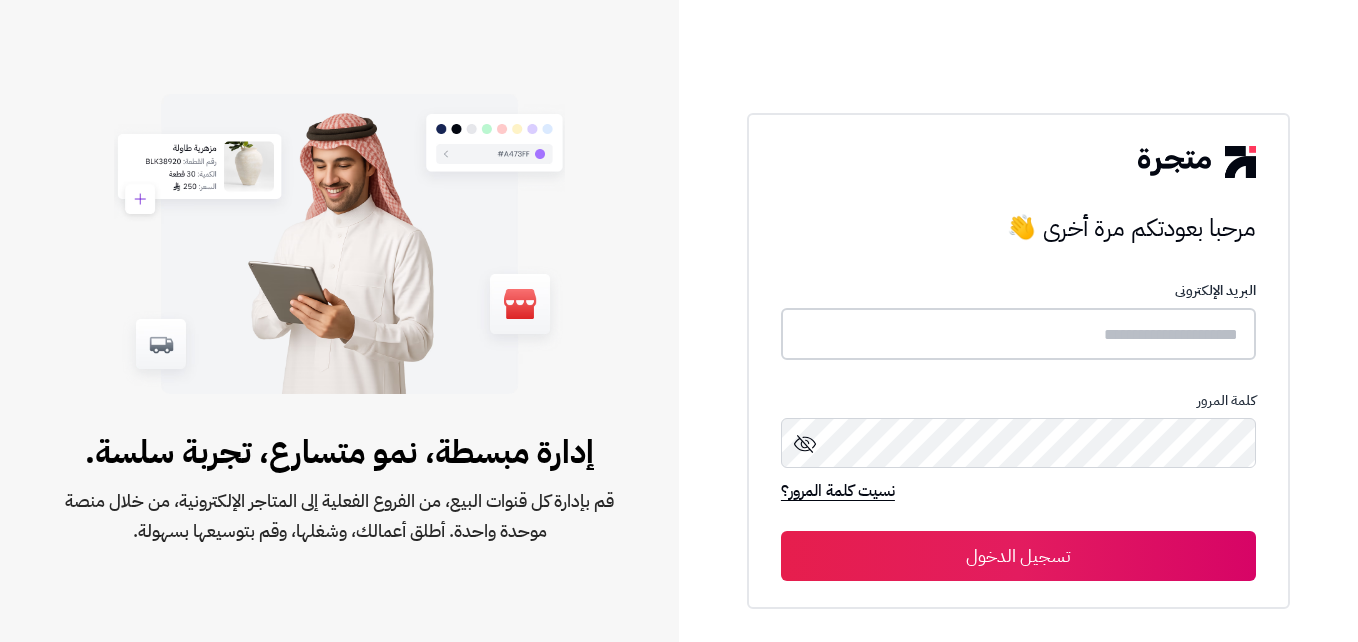 type on "*" 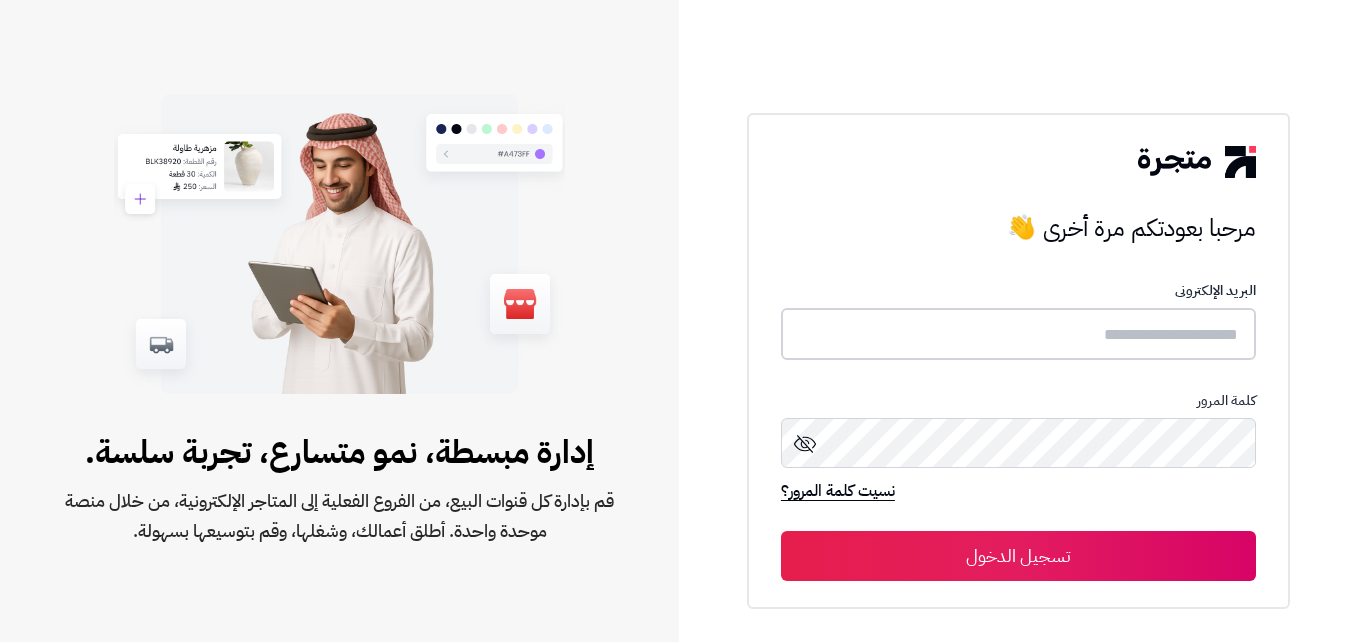 click at bounding box center [1018, 334] 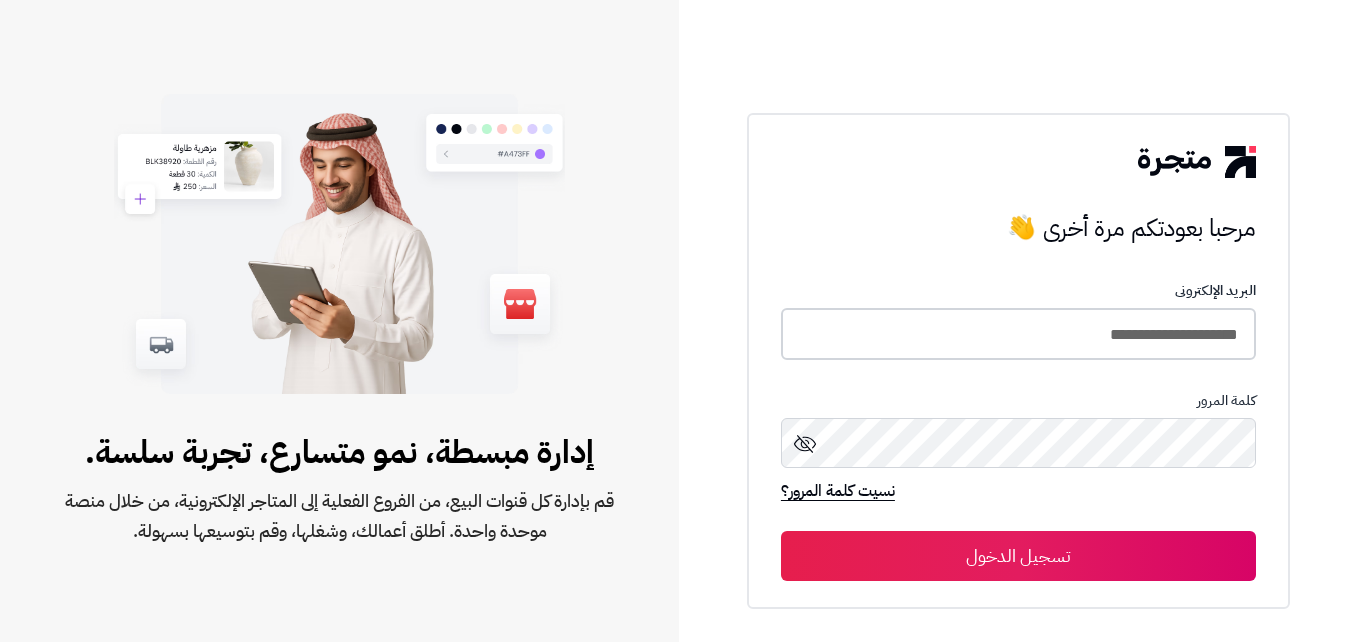 type on "**********" 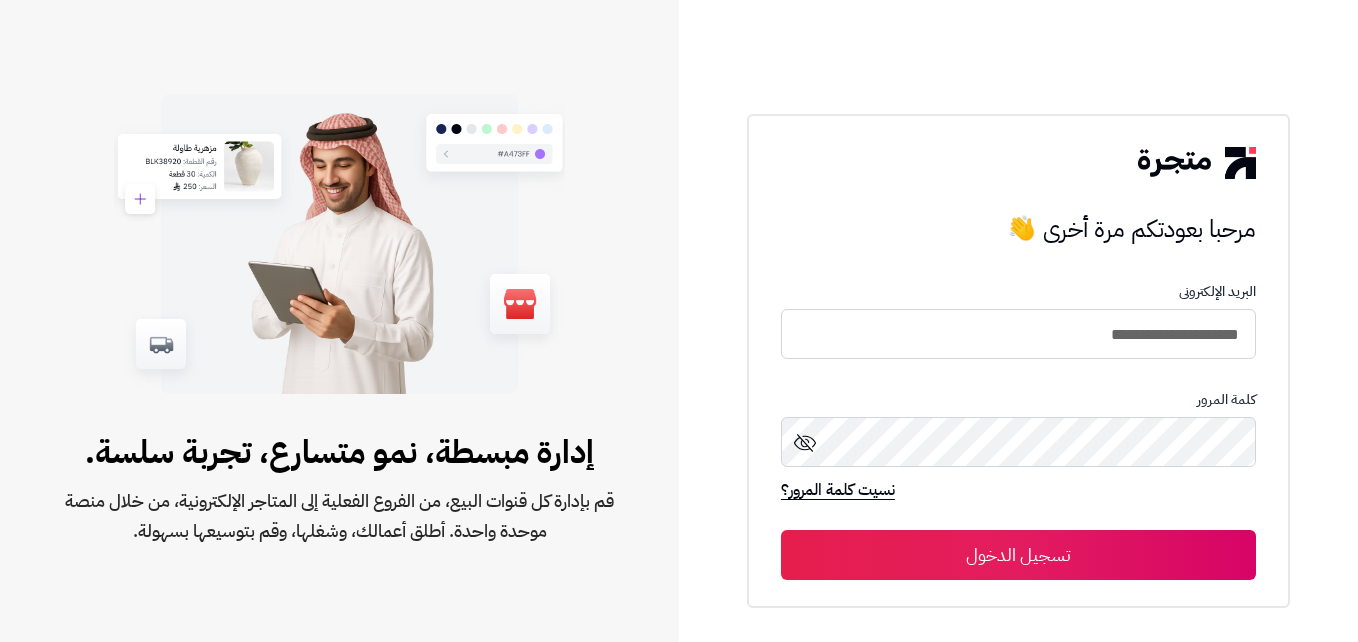 click 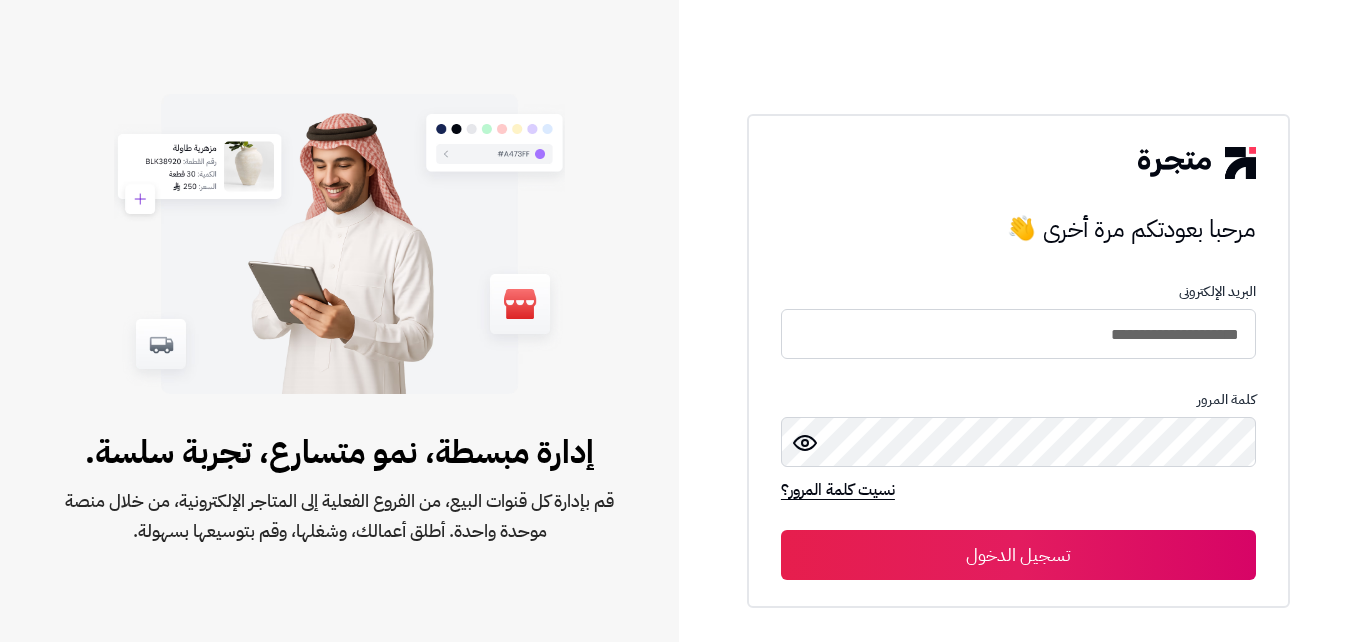 click on "تسجيل الدخول" at bounding box center [1018, 555] 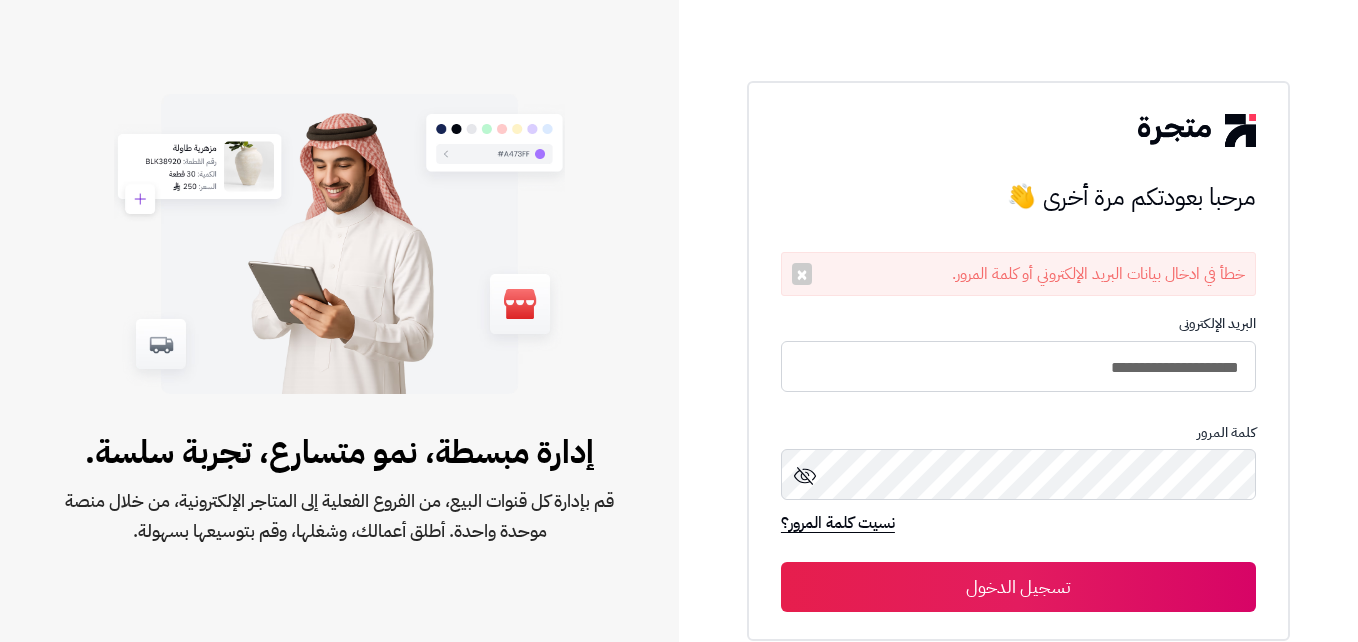 scroll, scrollTop: 0, scrollLeft: 0, axis: both 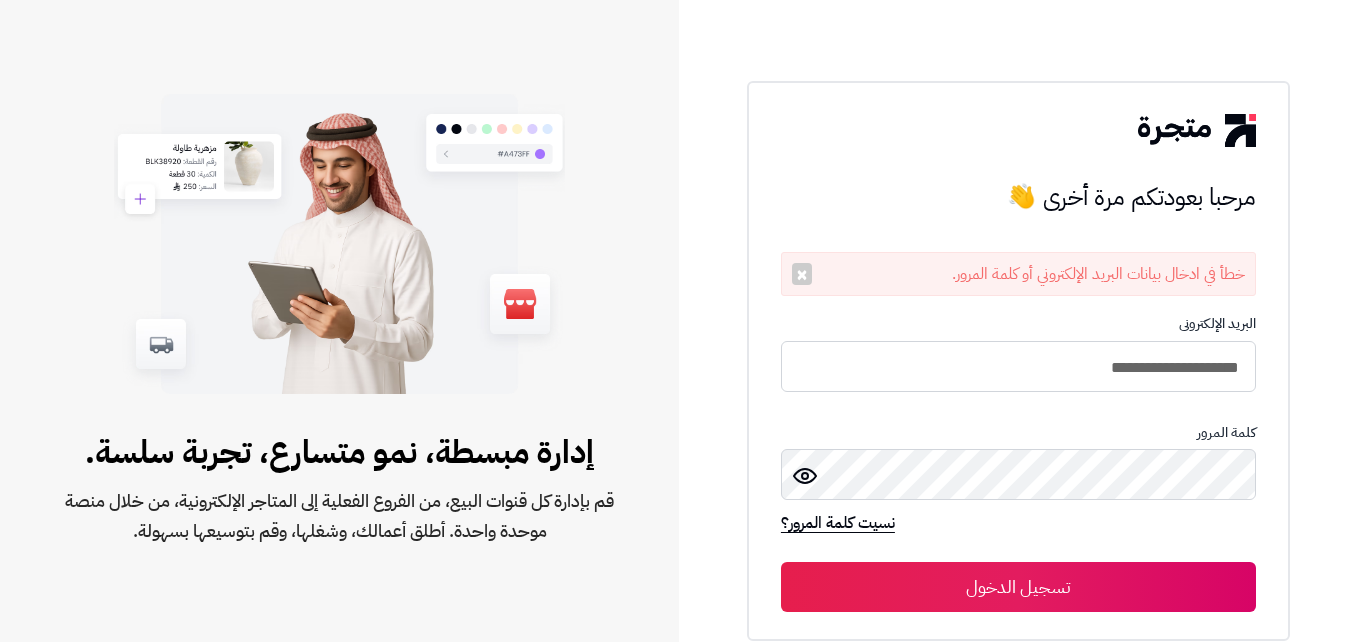 click on "تسجيل الدخول" at bounding box center [1018, 587] 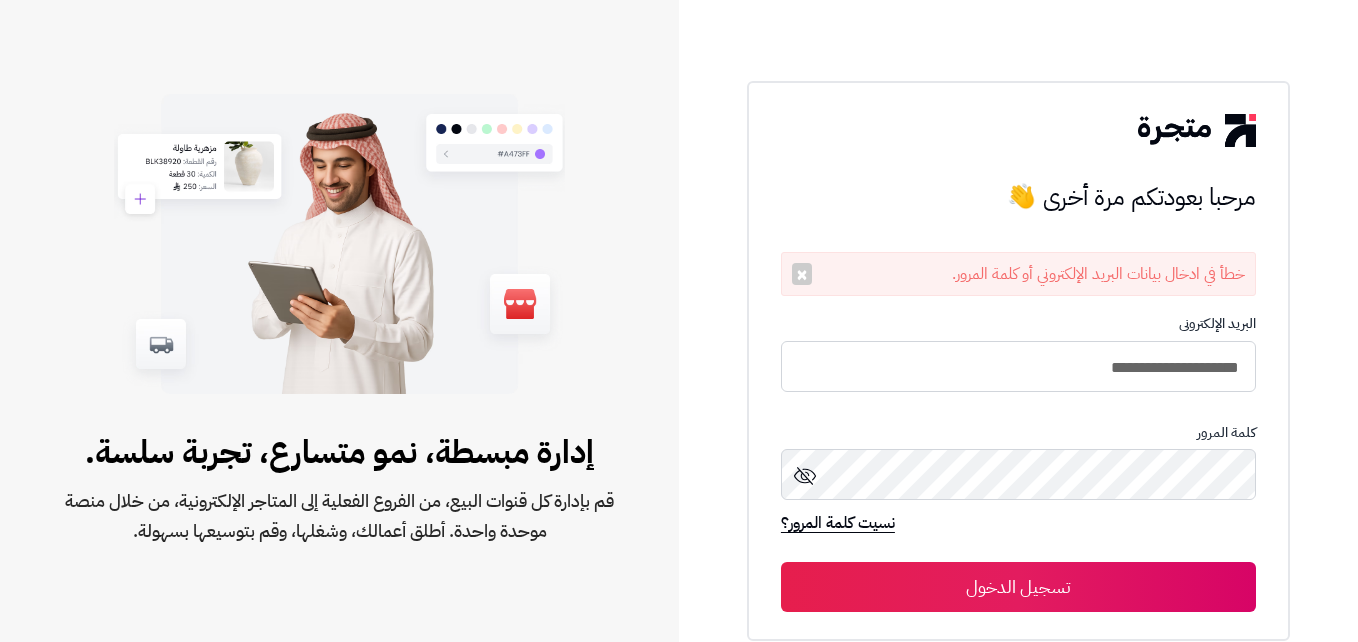 scroll, scrollTop: 0, scrollLeft: 0, axis: both 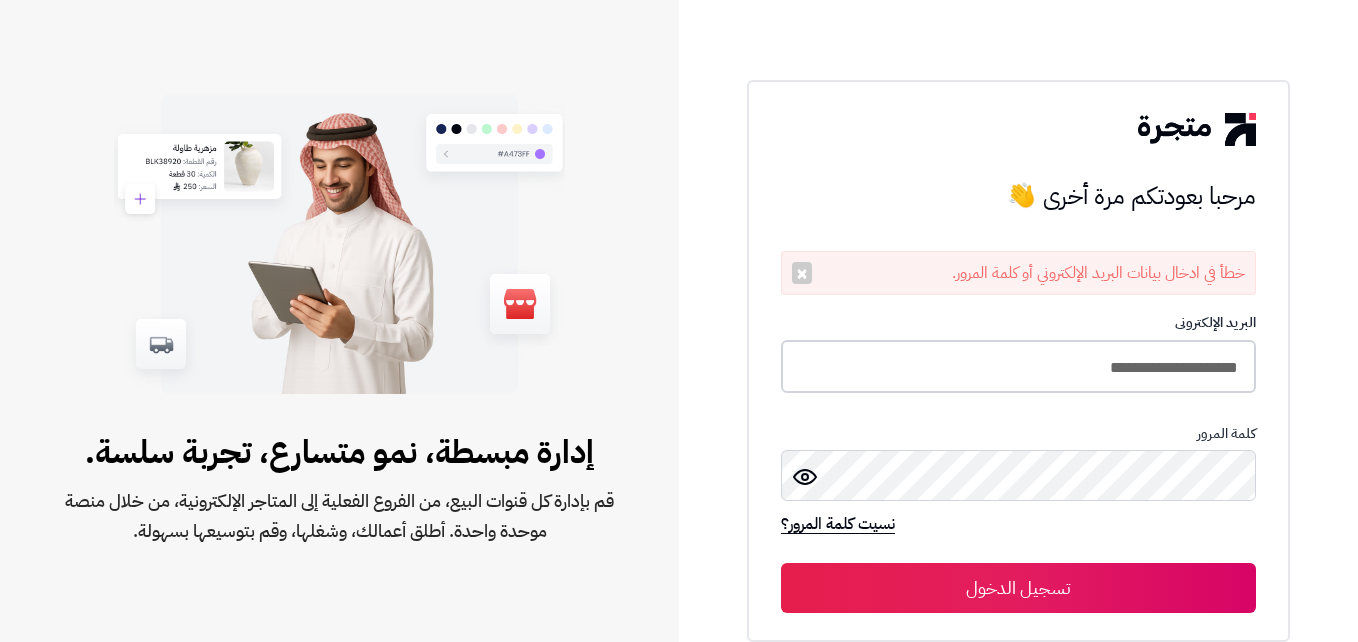 click on "**********" at bounding box center [1018, 366] 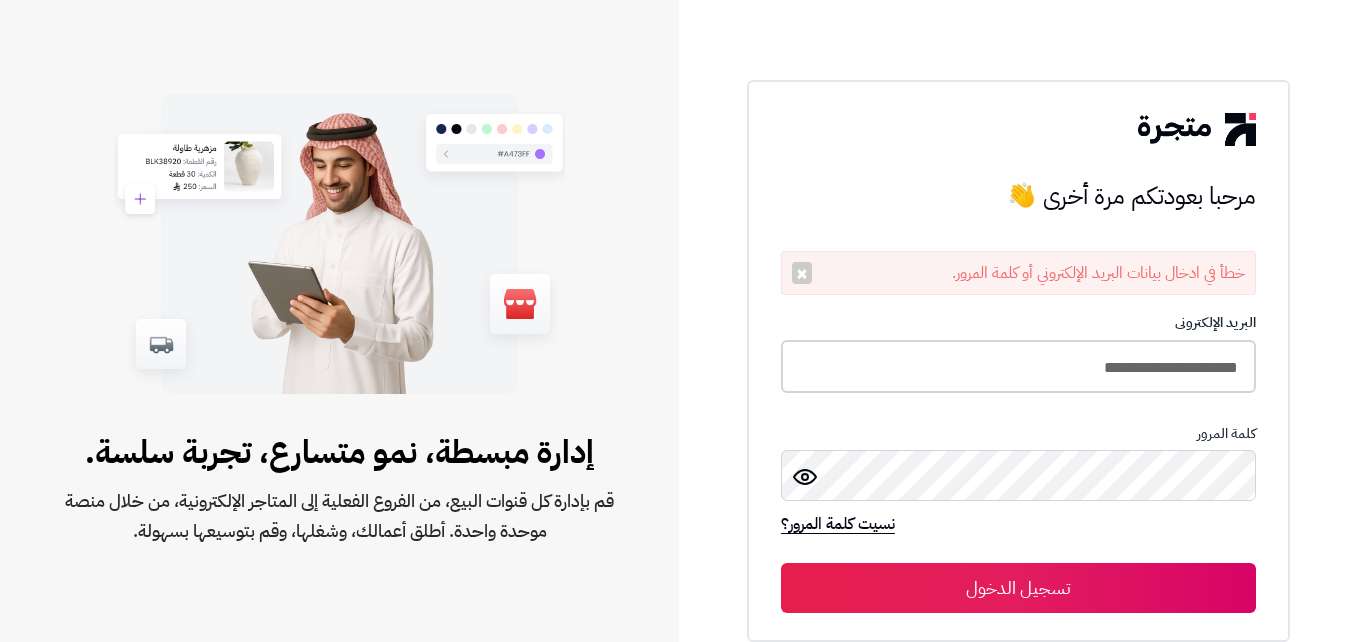 type on "**********" 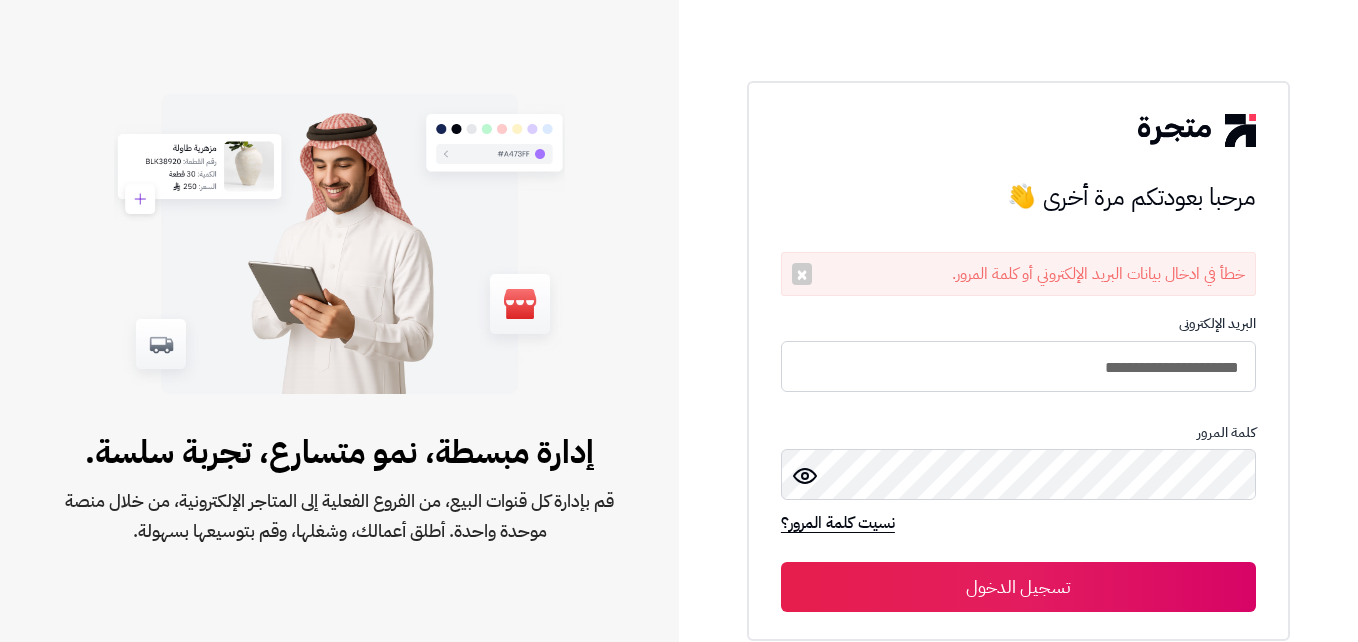 click on "تسجيل الدخول" at bounding box center (1018, 587) 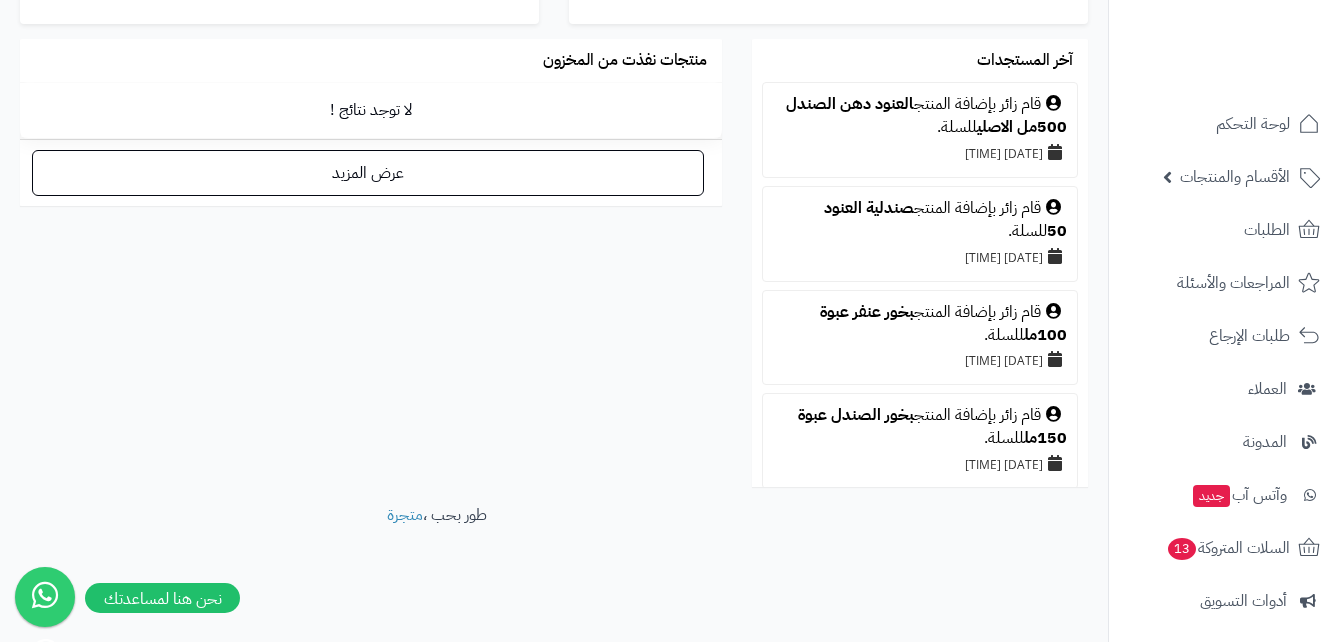 scroll, scrollTop: 1237, scrollLeft: 0, axis: vertical 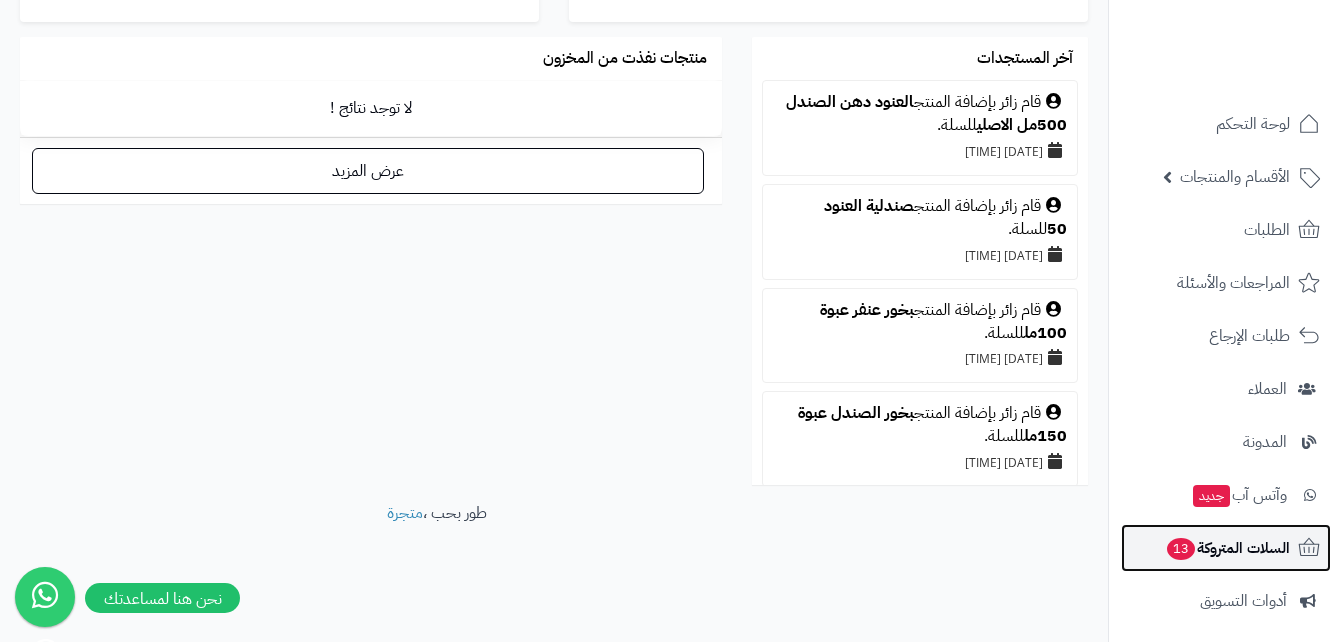click on "السلات المتروكة  13" at bounding box center (1226, 548) 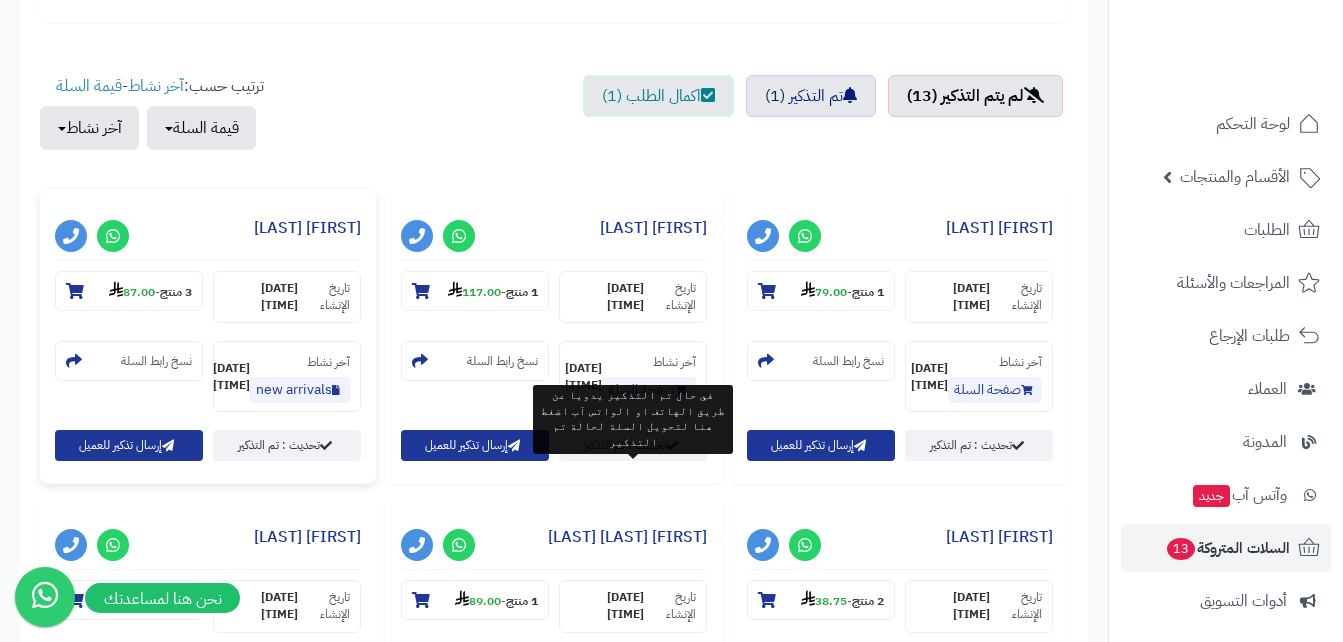 scroll, scrollTop: 678, scrollLeft: 0, axis: vertical 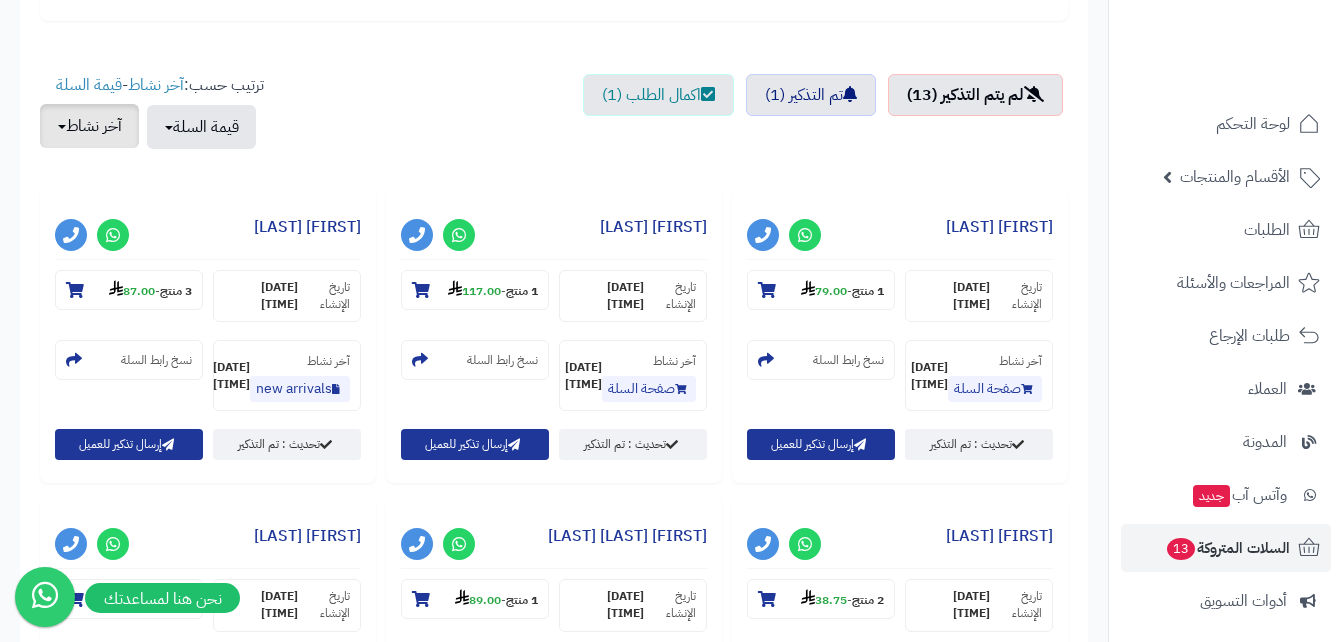 click on "آخر نشاط" at bounding box center (89, 126) 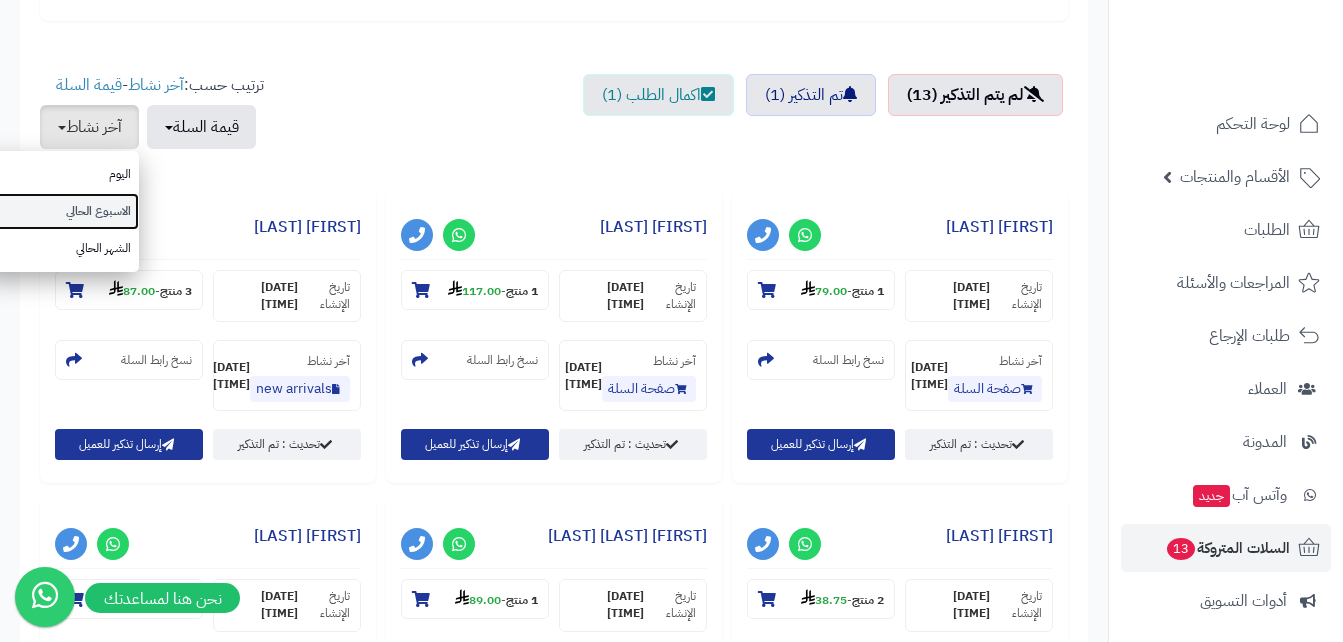 click on "الاسبوع الحالي" at bounding box center (59, 211) 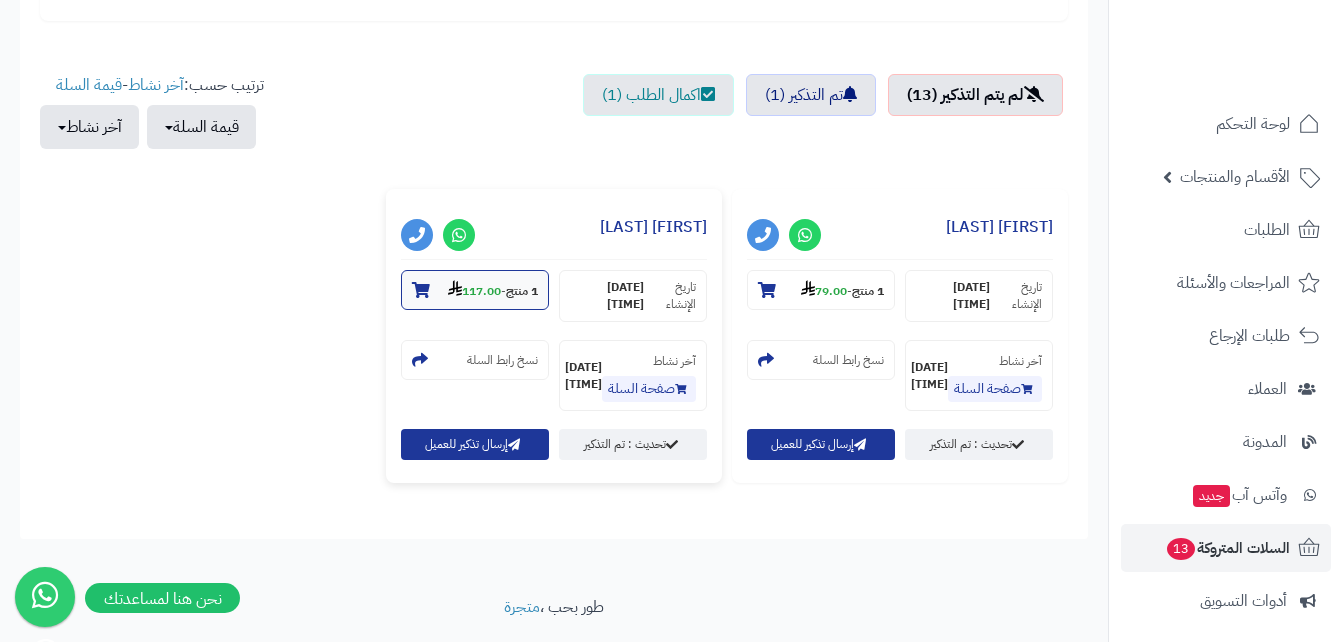 click on "1 منتج
-
117.00" at bounding box center [475, 290] 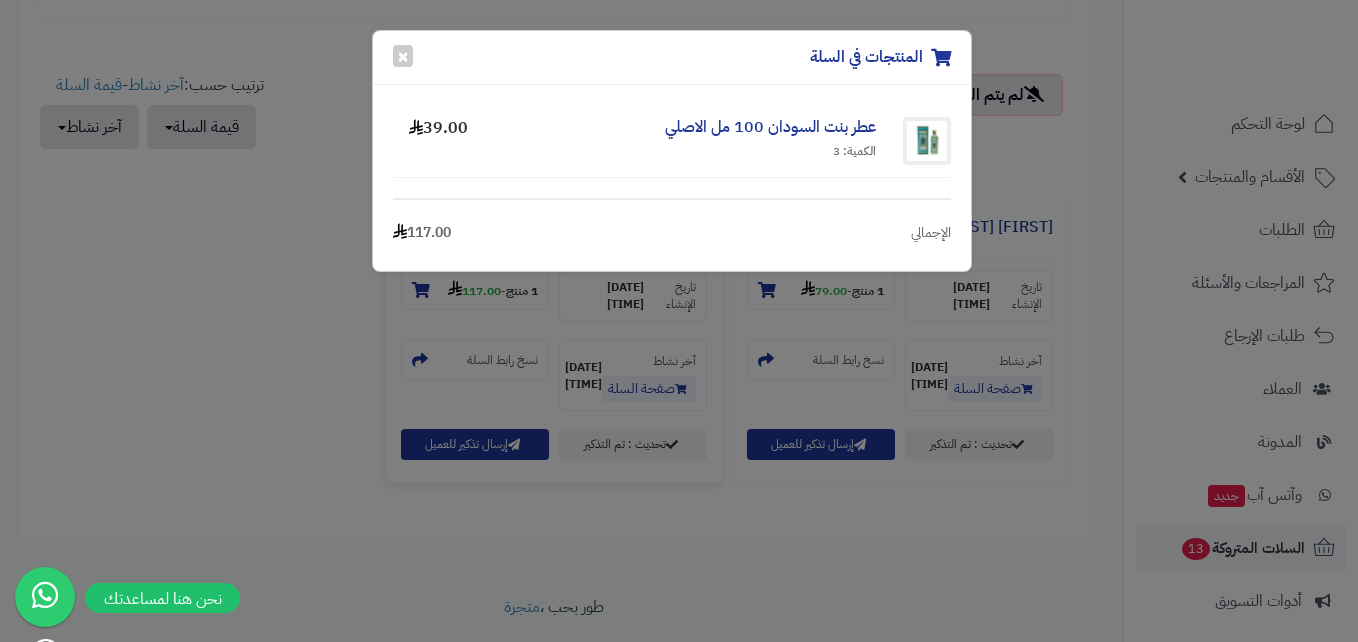 click on "المنتجات في السلة
×
عطر بنت السودان 100 مل الاصلي
الكمية:
3
39.00  الإجمالي 117.00" at bounding box center (679, 321) 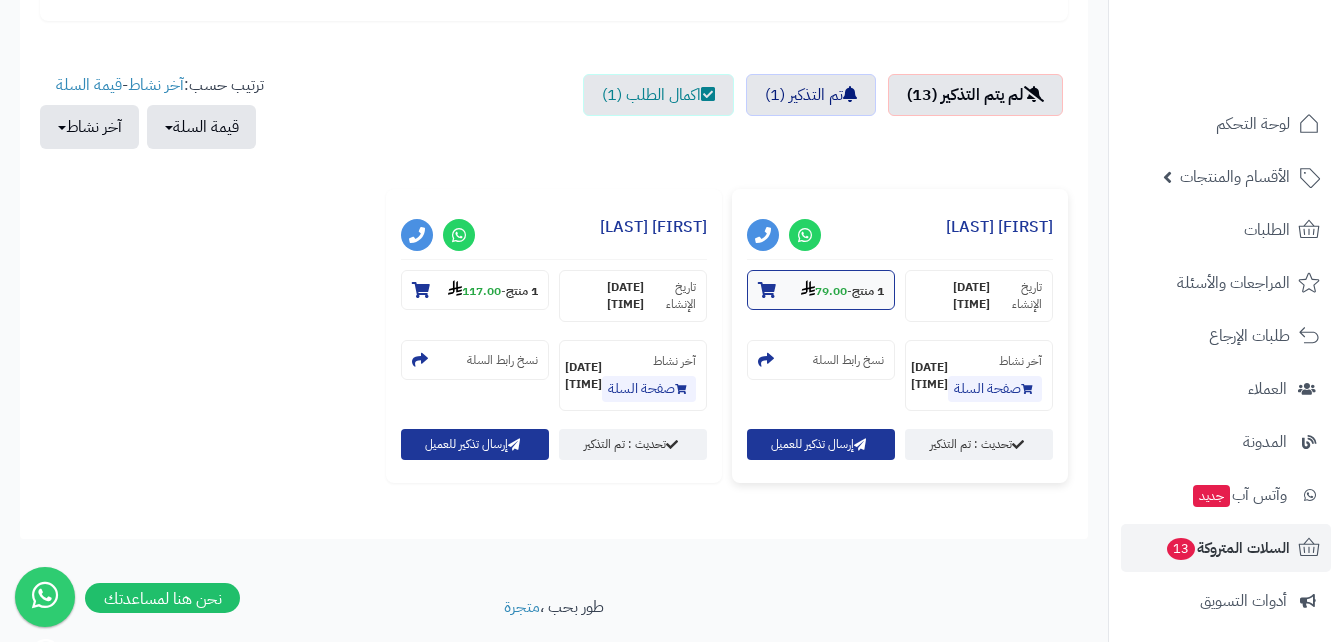 click 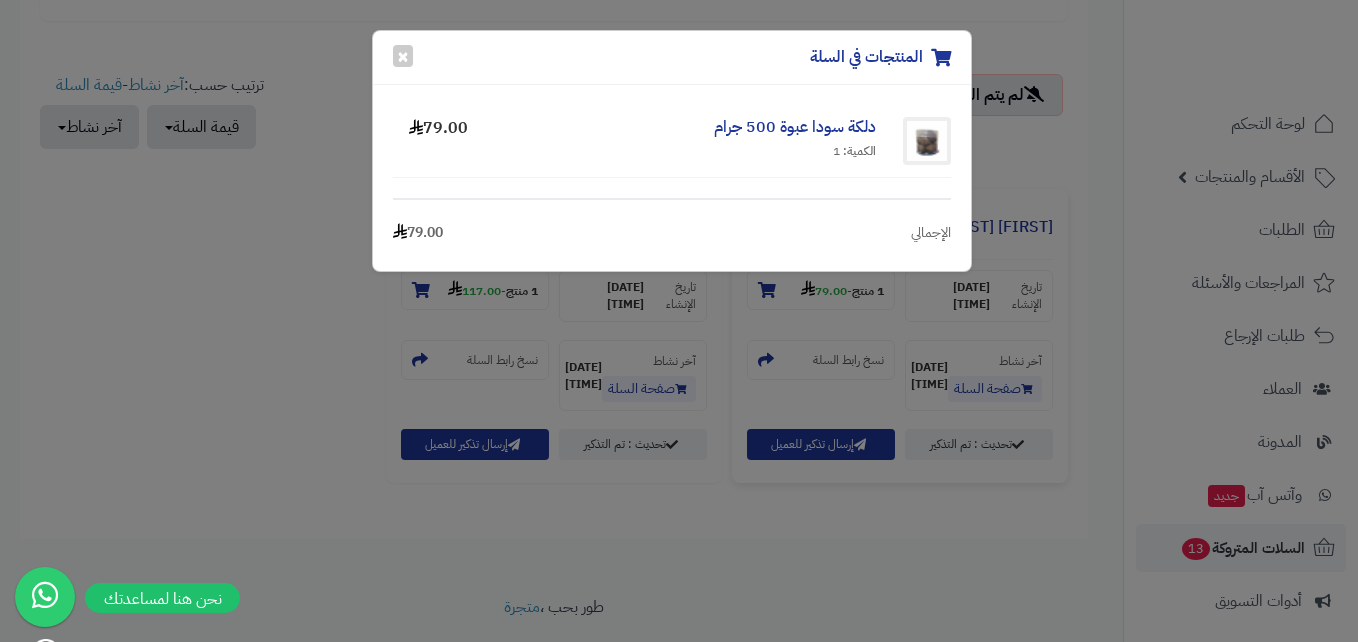 click on "المنتجات في السلة
×
دلكة سودا عبوة 500 جرام
الكمية:
1
79.00  الإجمالي 79.00" at bounding box center (679, 321) 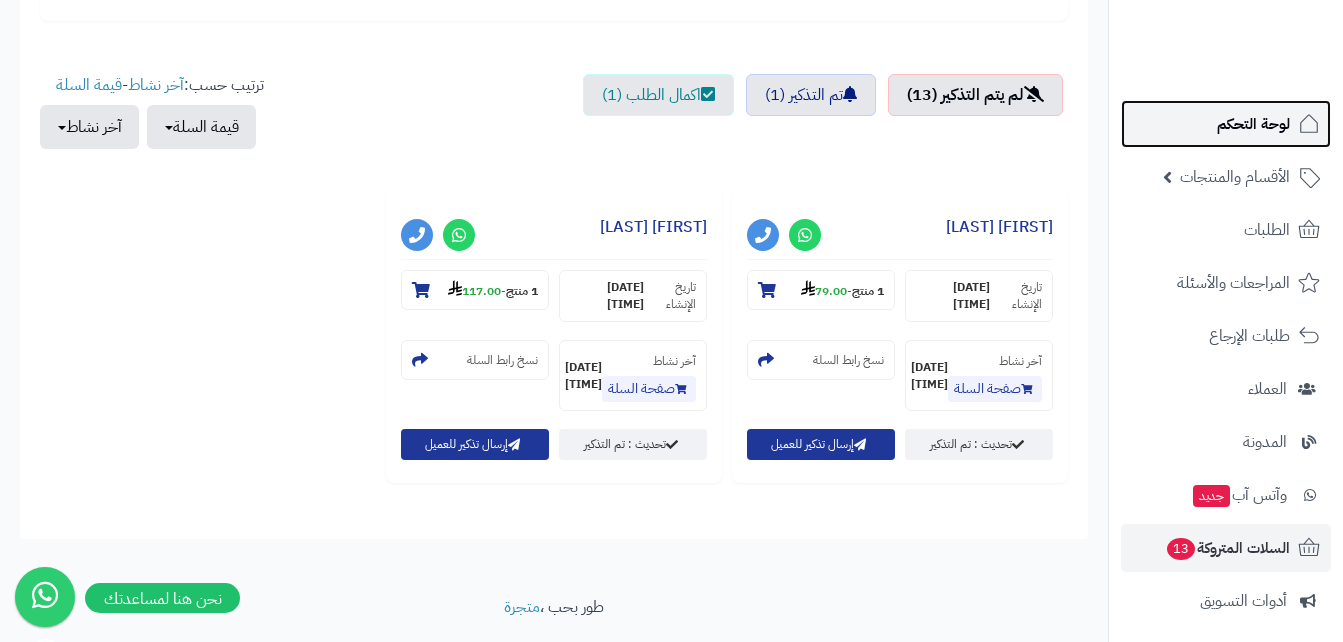 click on "لوحة التحكم" at bounding box center (1226, 124) 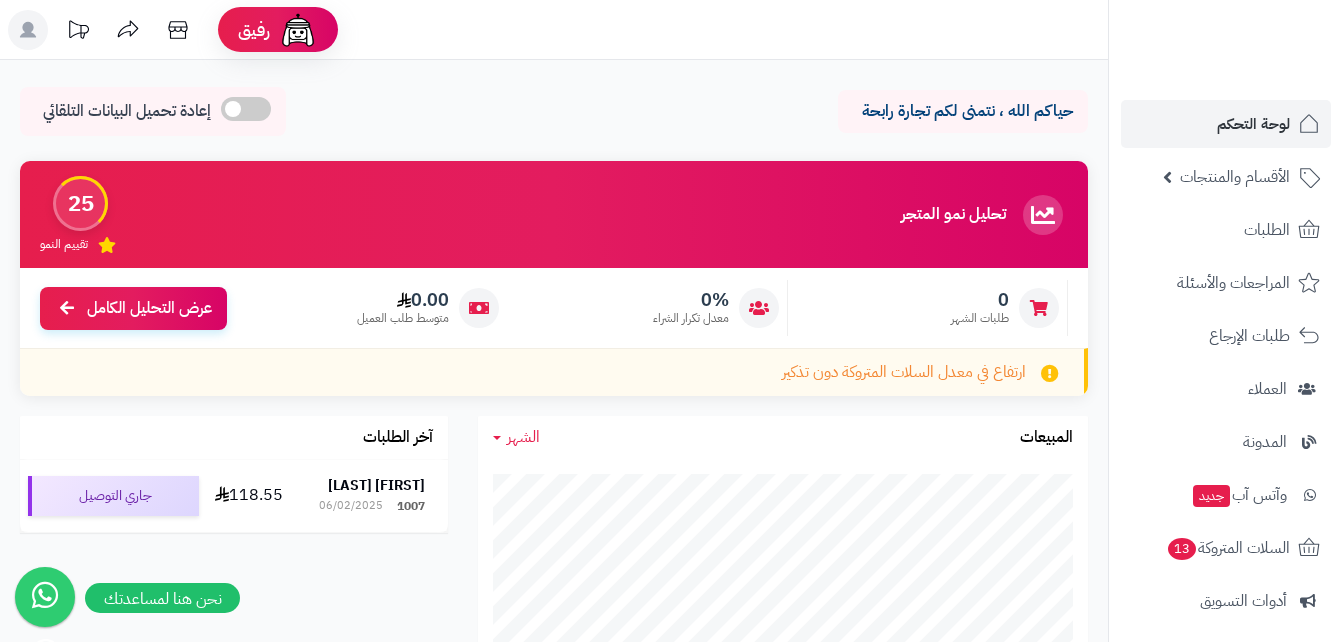 scroll, scrollTop: 0, scrollLeft: 0, axis: both 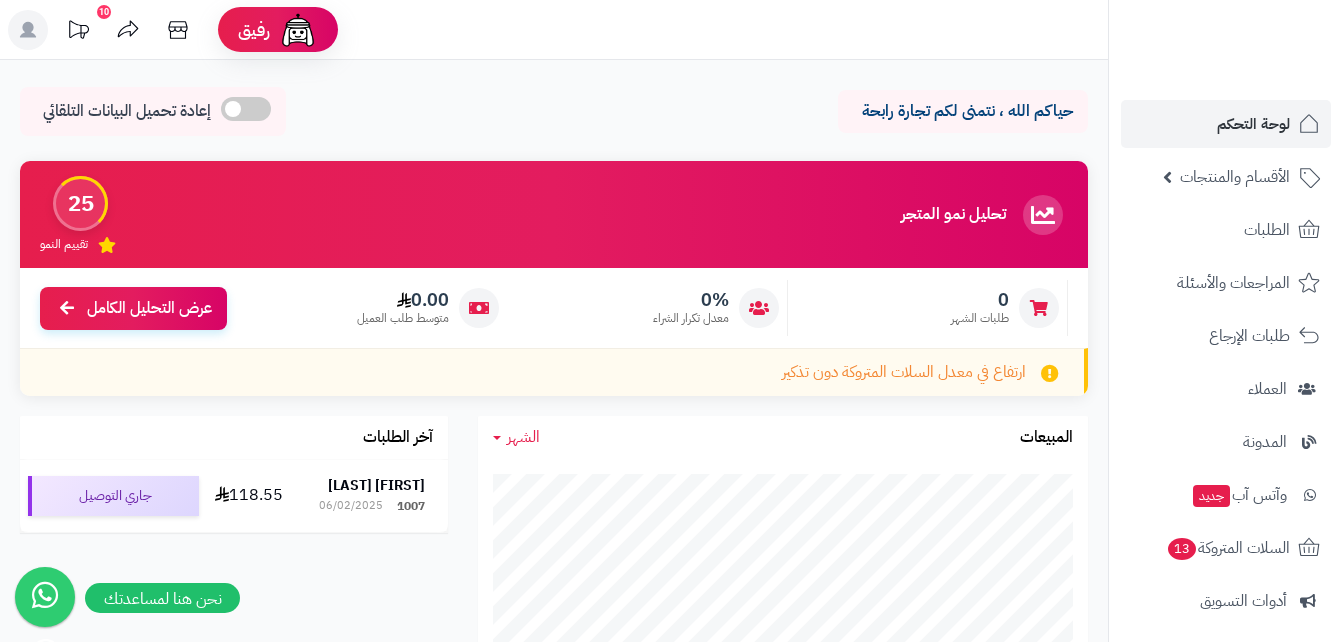 click on "ارتفاع في معدل السلات المتروكة دون تذكير" at bounding box center [554, 372] 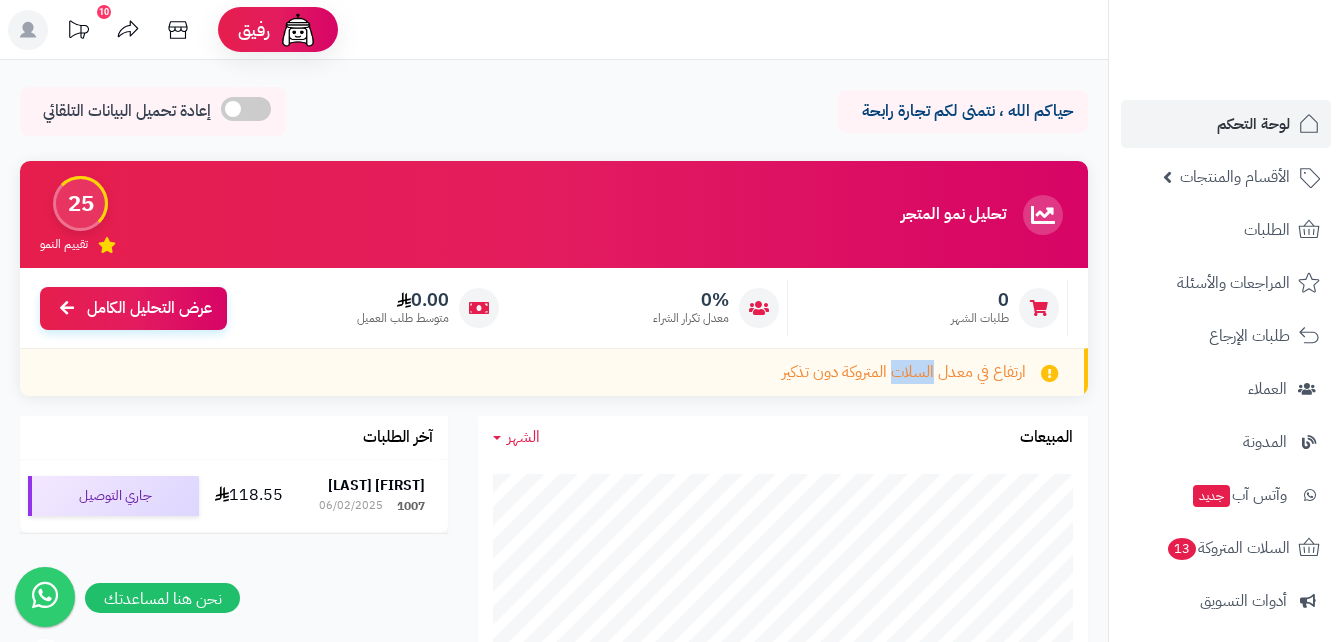 click on "ارتفاع في معدل السلات المتروكة دون تذكير" at bounding box center [554, 372] 